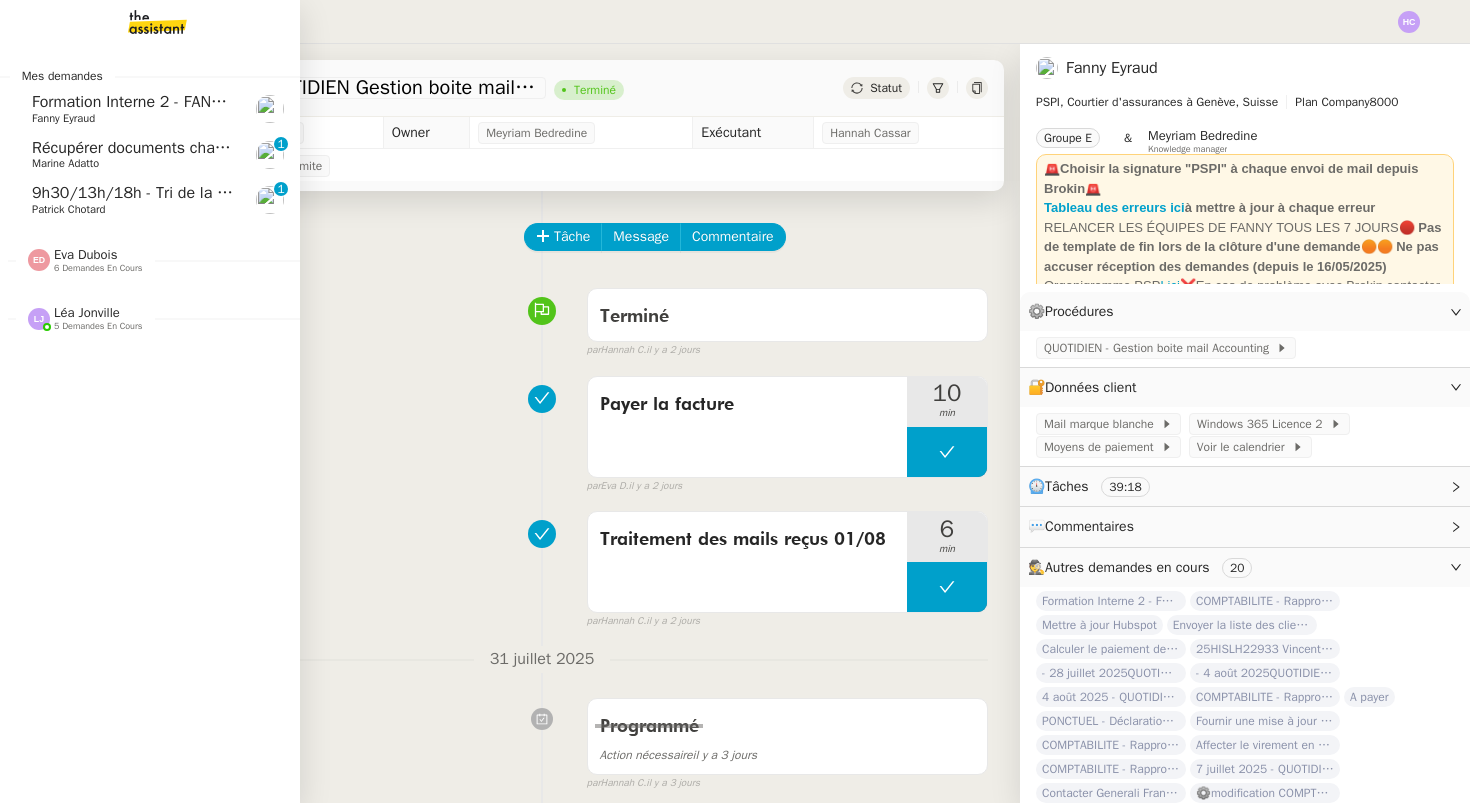 scroll, scrollTop: 0, scrollLeft: 0, axis: both 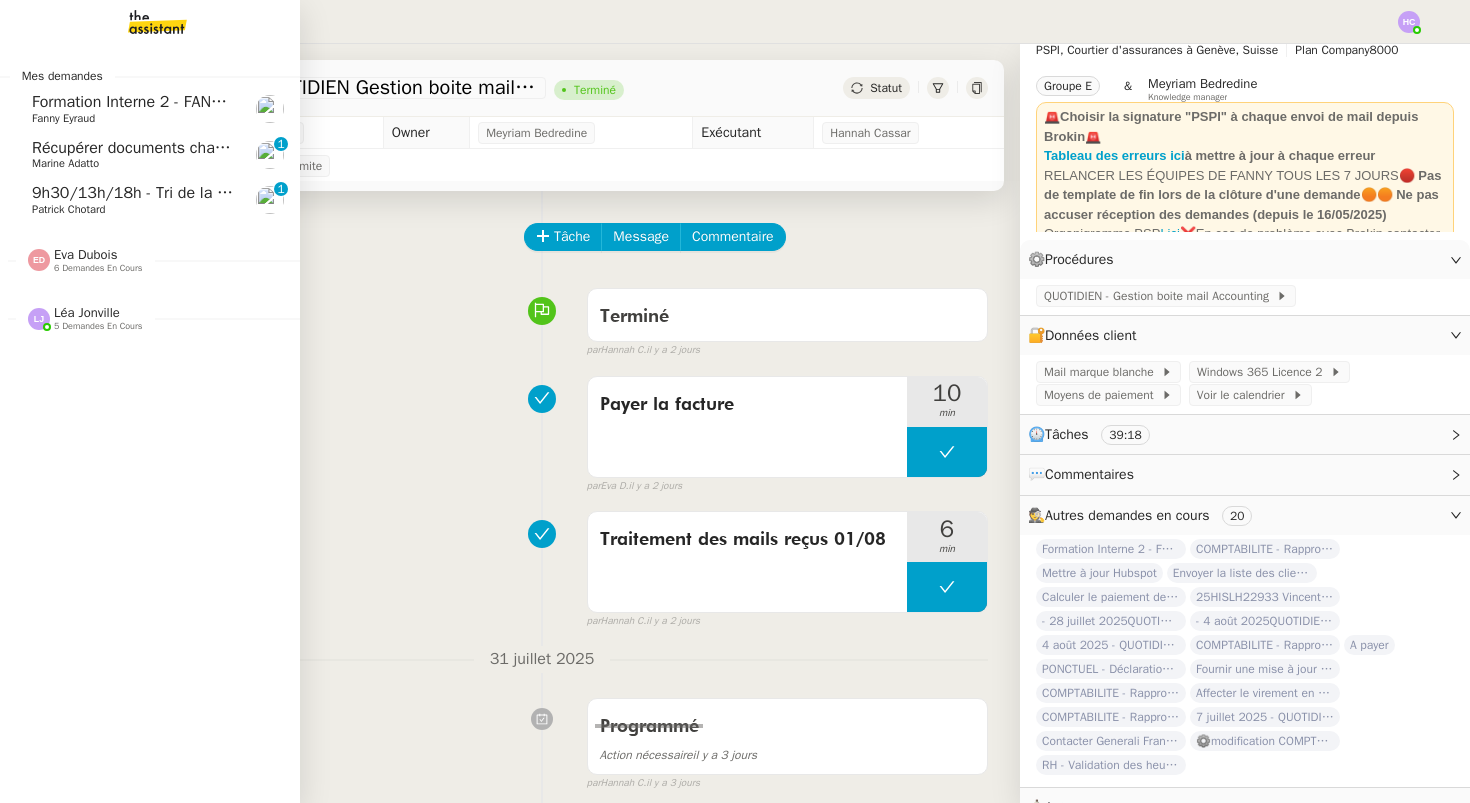 click on "9h30/13h/18h - Tri de la boite mail PRO - 1 août 2025" 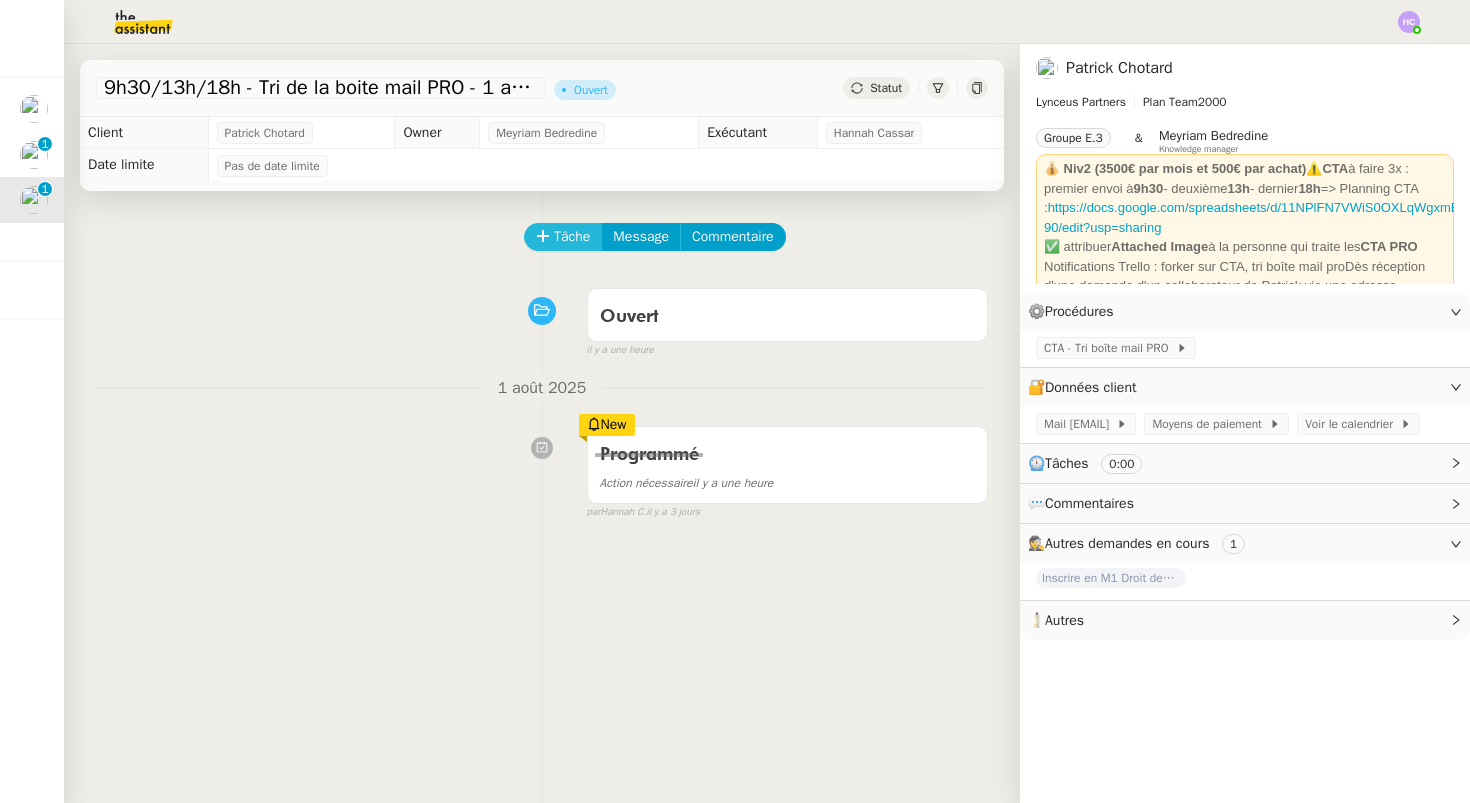 click on "Tâche" 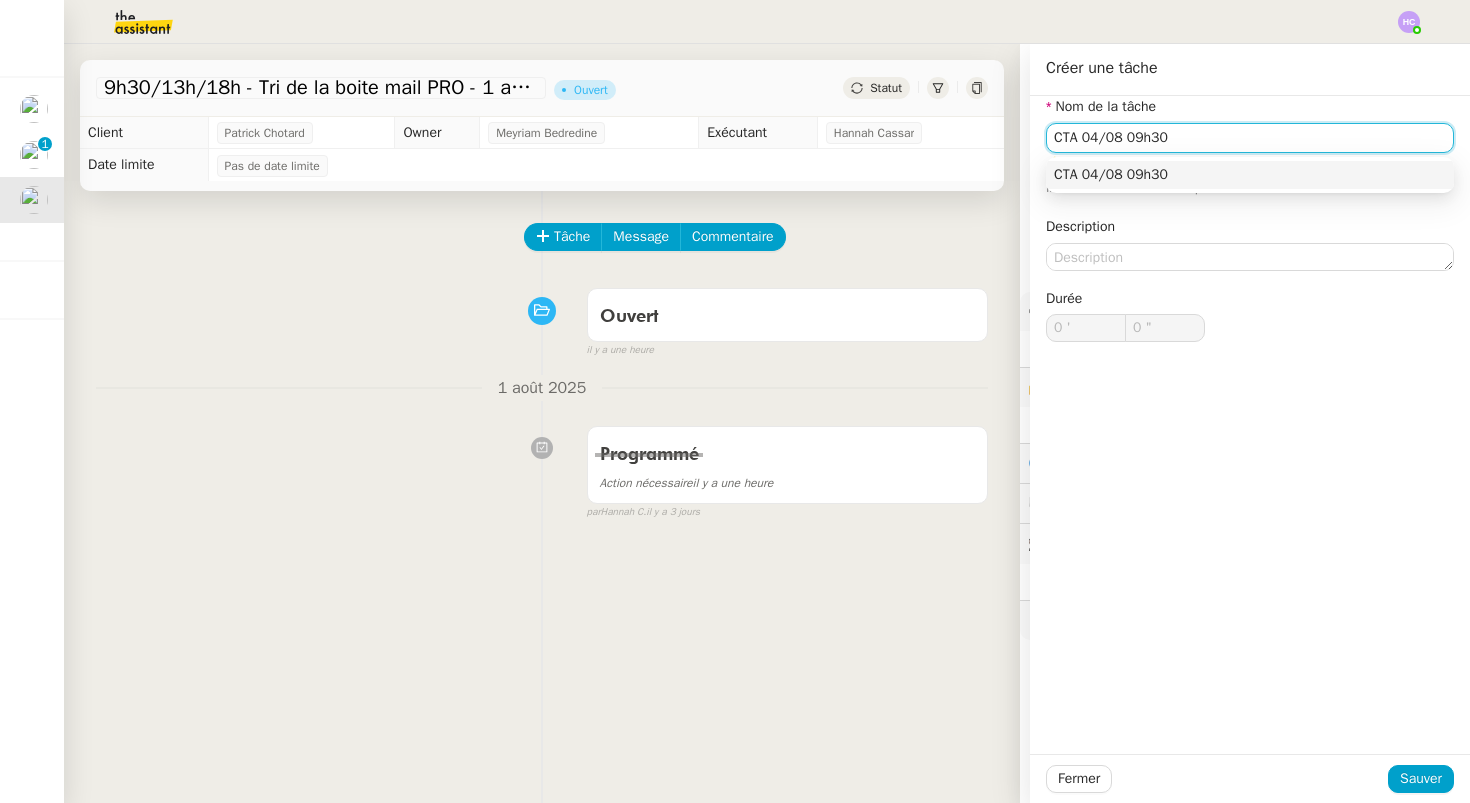 click on "CTA 04/08 09h30" at bounding box center (1250, 175) 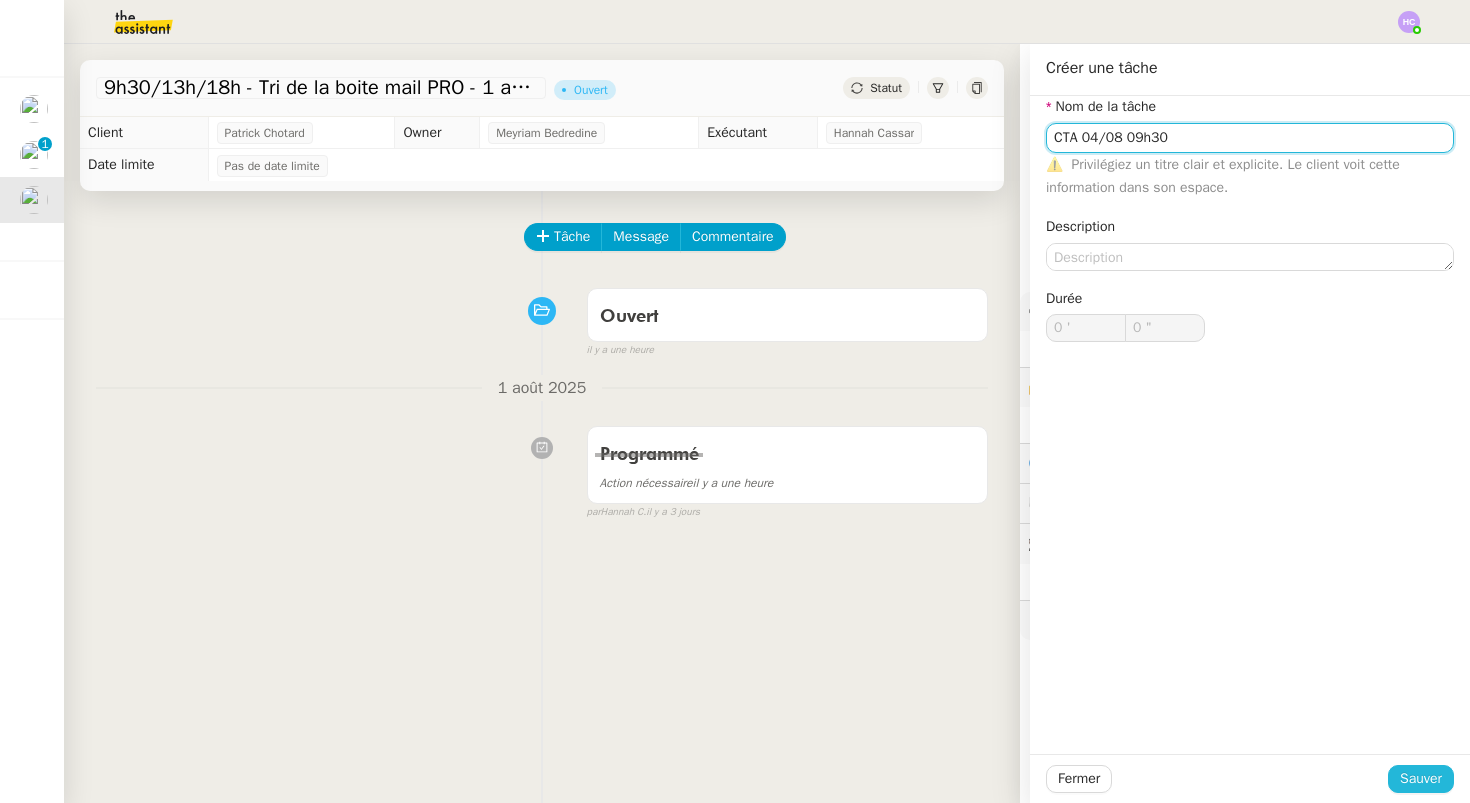 type on "CTA 04/08 09h30" 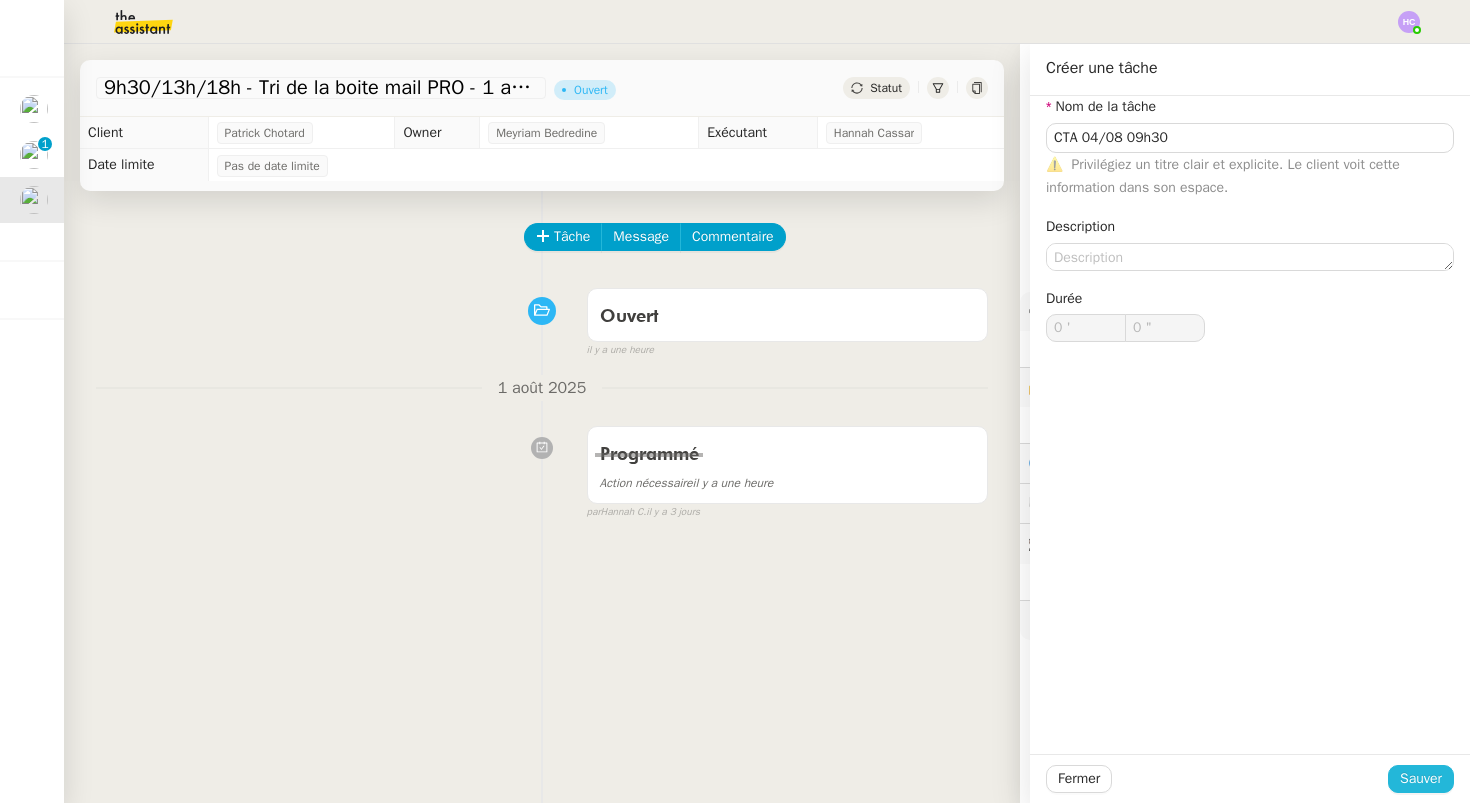 click on "Sauver" 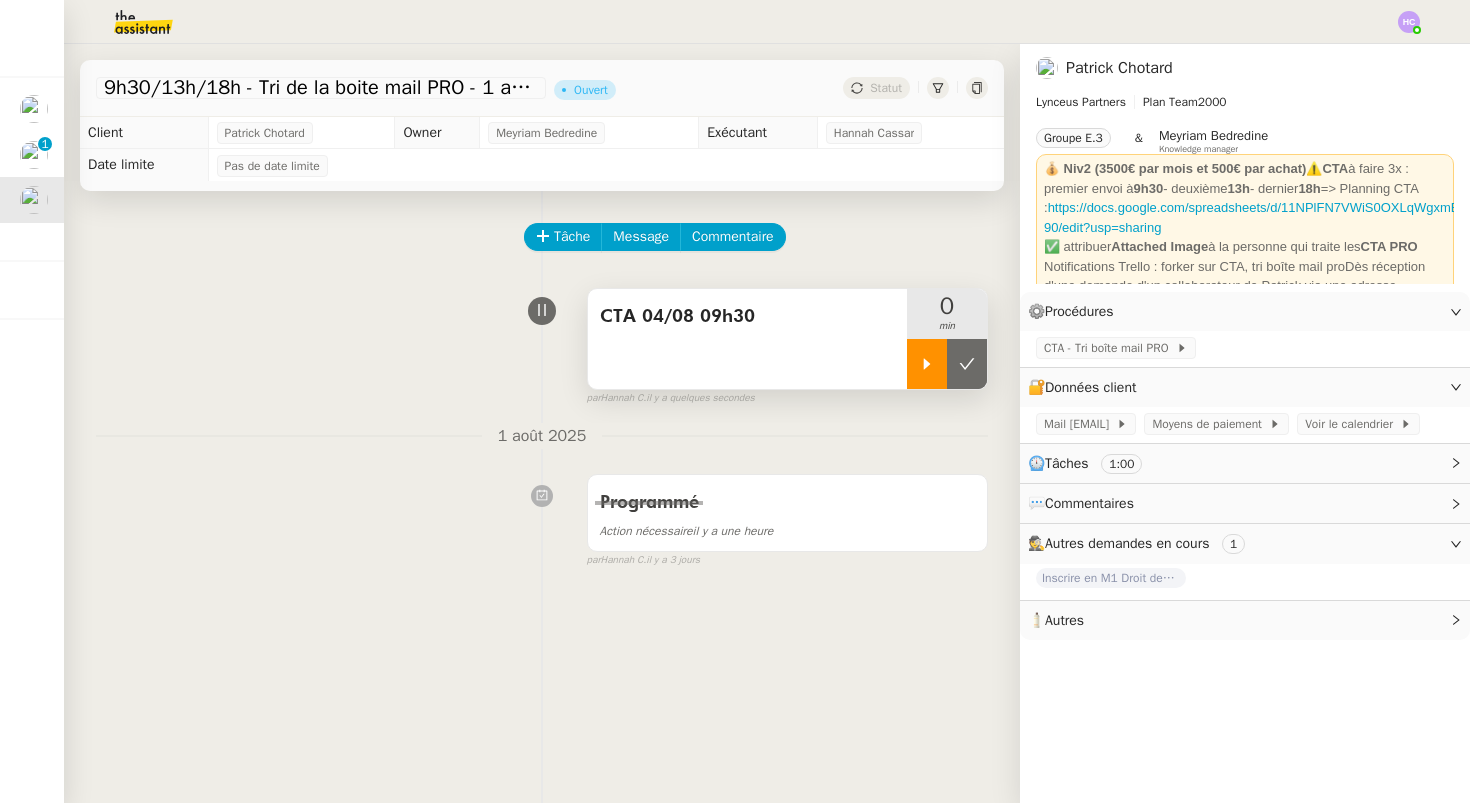 click at bounding box center (927, 364) 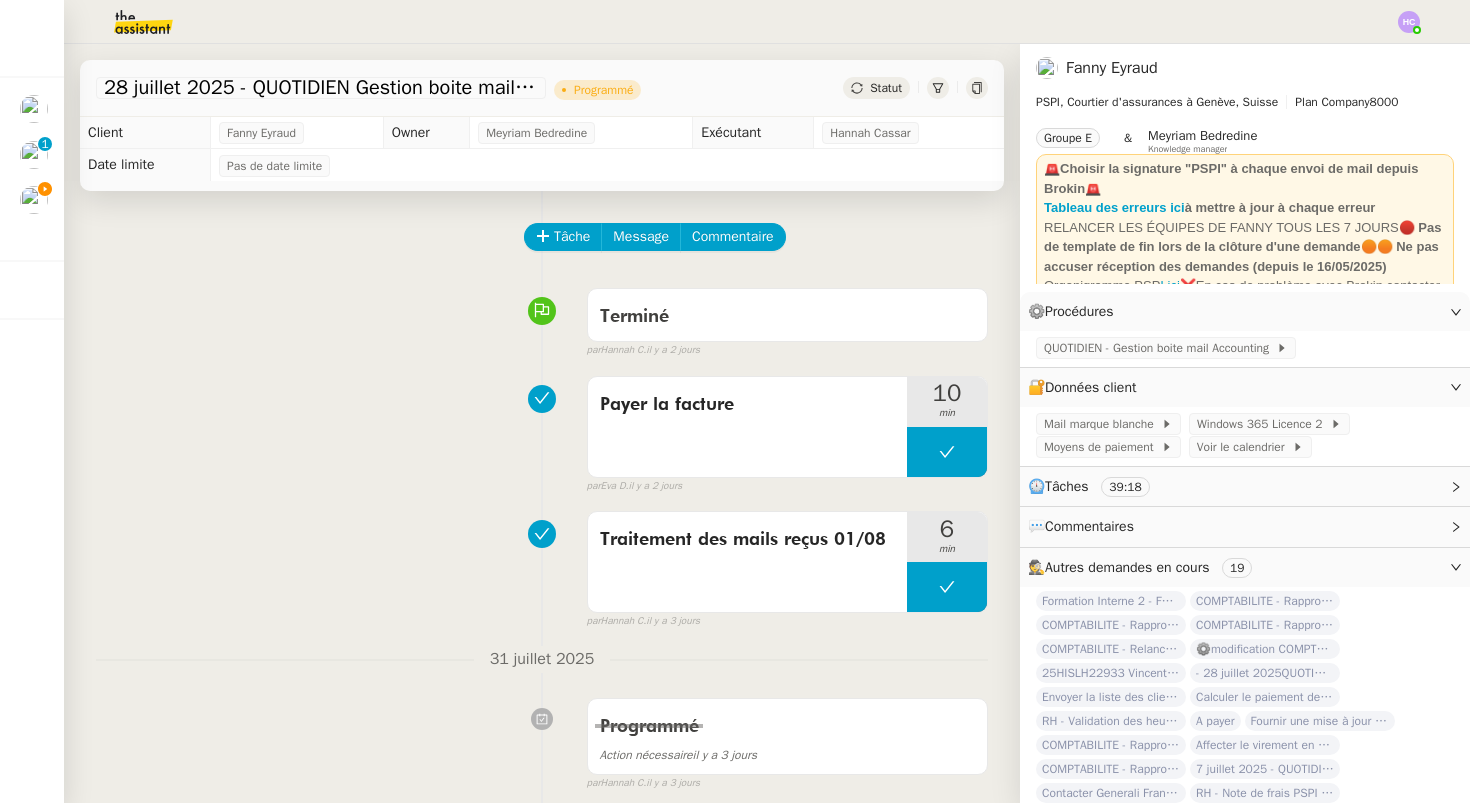 scroll, scrollTop: 0, scrollLeft: 0, axis: both 